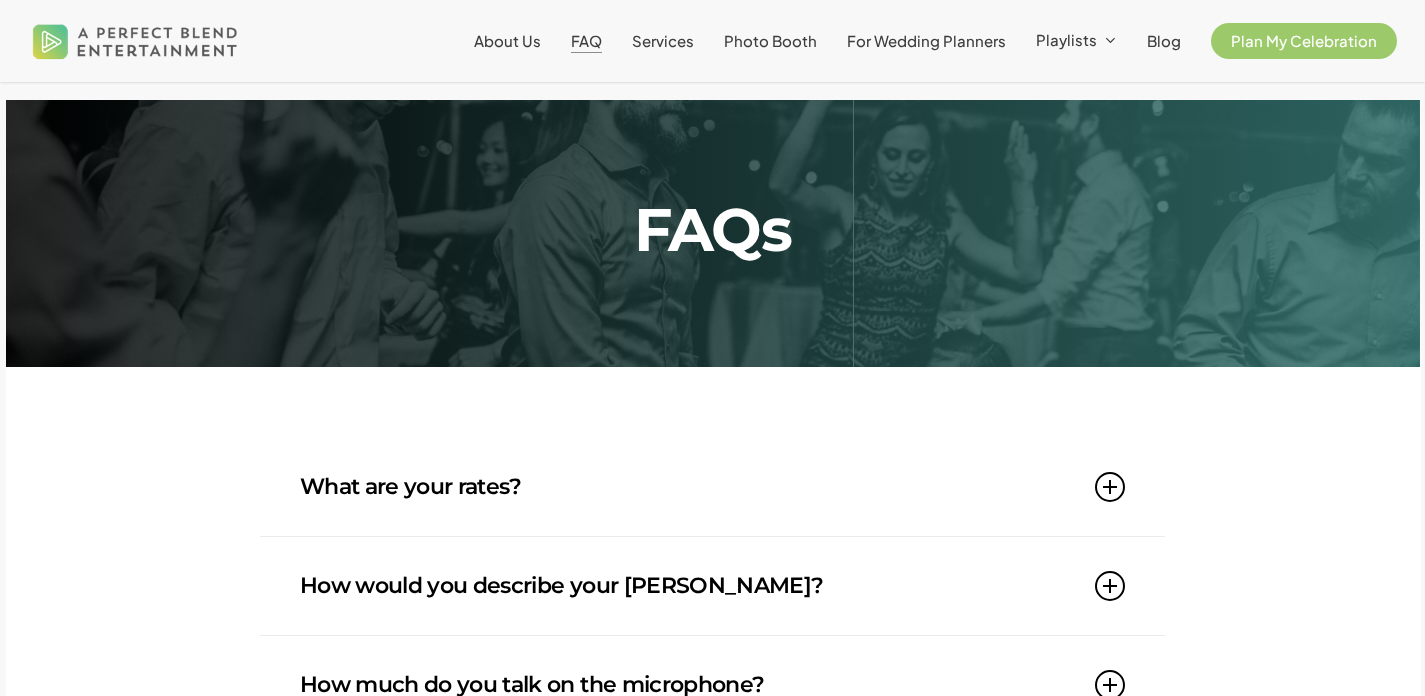 scroll, scrollTop: 191, scrollLeft: 0, axis: vertical 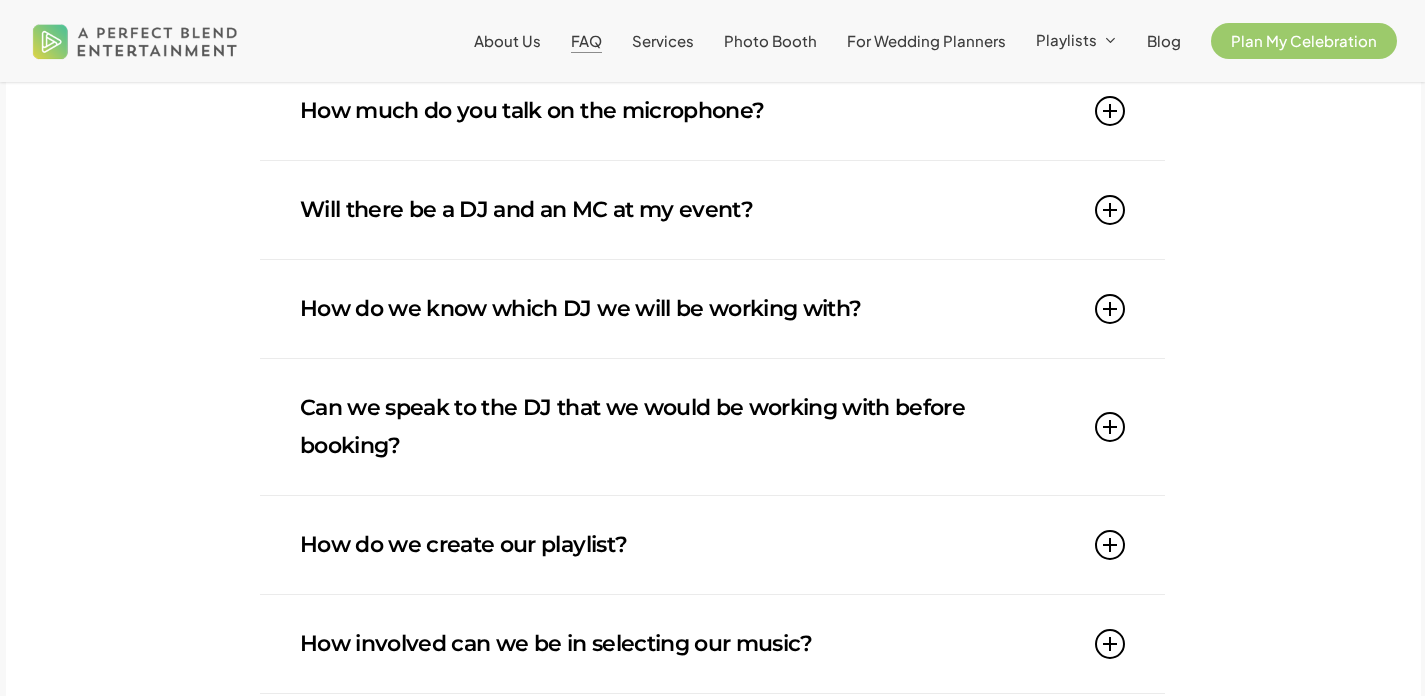click at bounding box center (1110, 210) 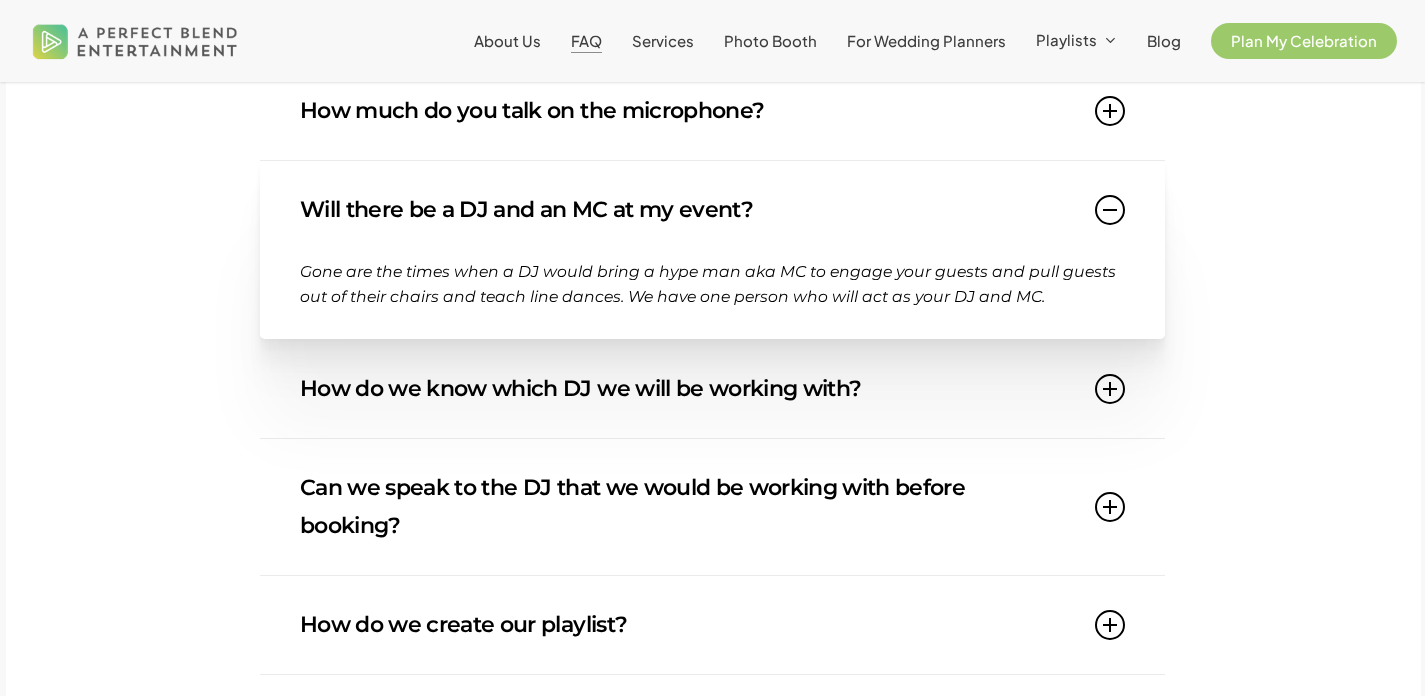 click at bounding box center [1110, 111] 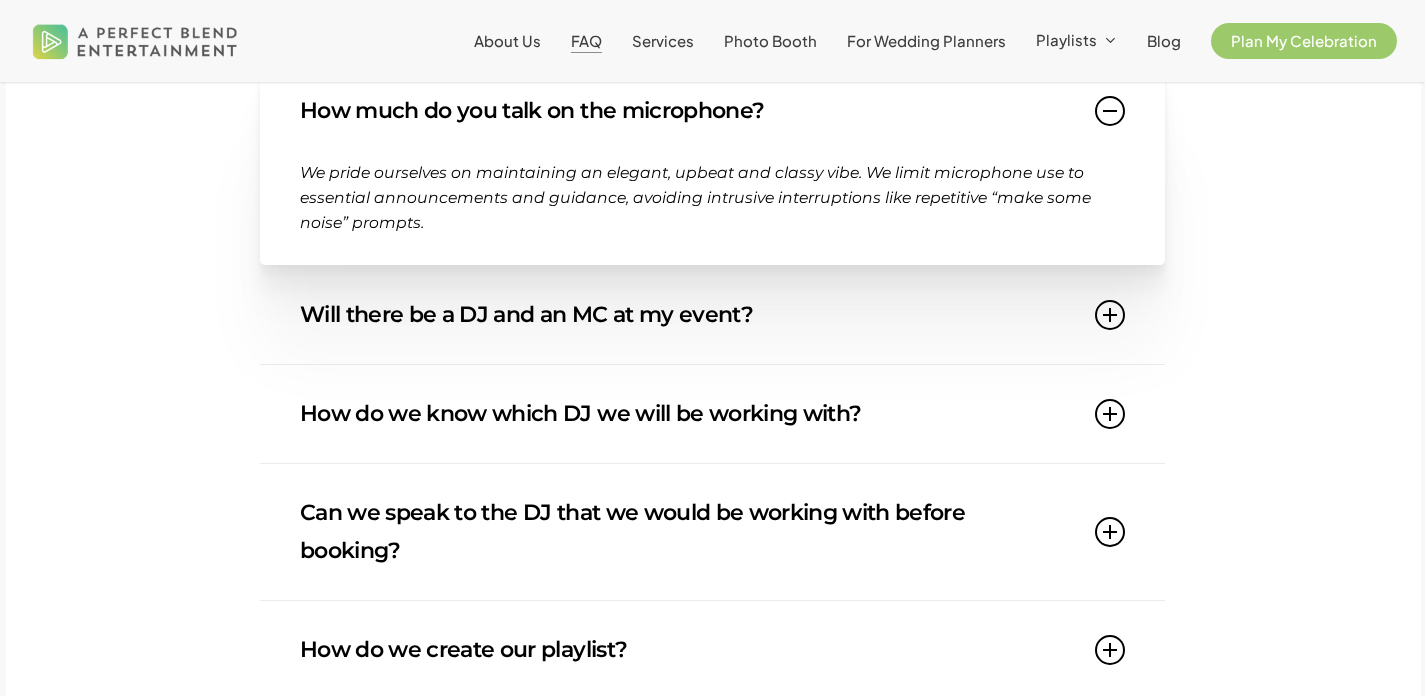 click at bounding box center (1110, 532) 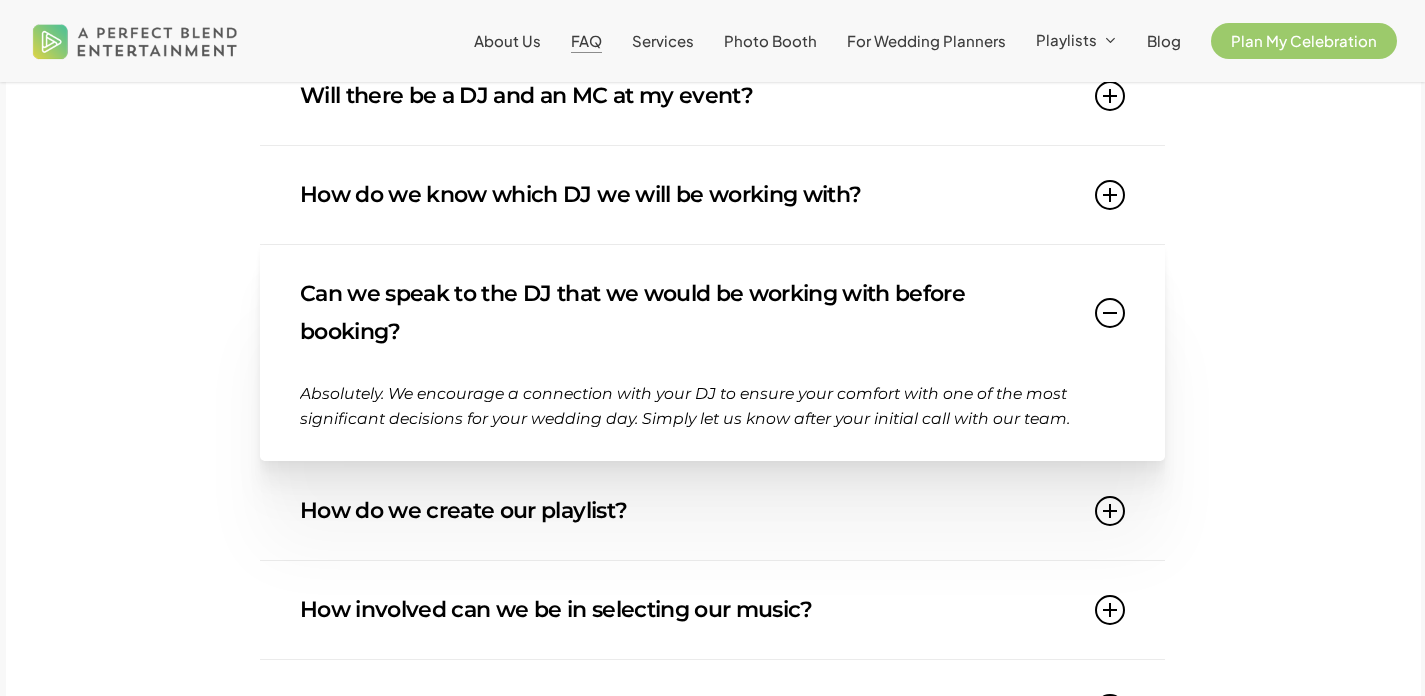 scroll, scrollTop: 709, scrollLeft: 0, axis: vertical 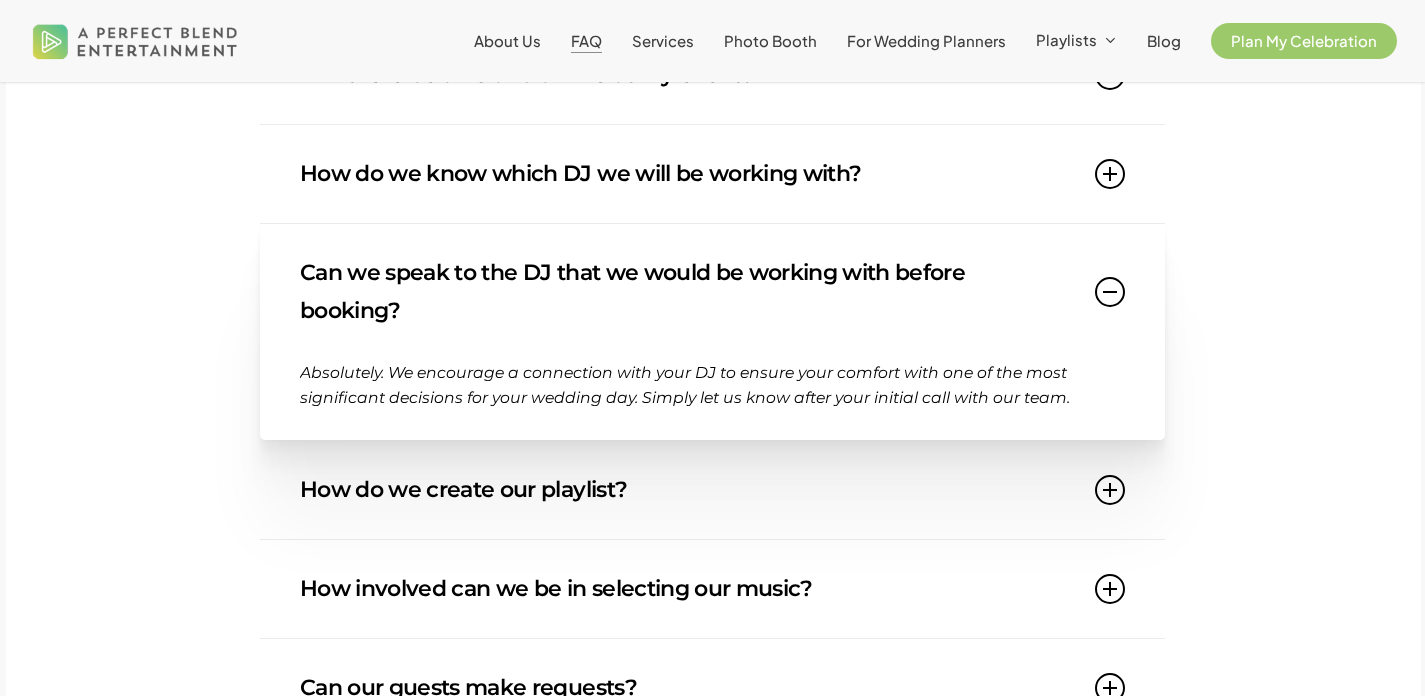 click on "How do we create our playlist?" at bounding box center (712, 490) 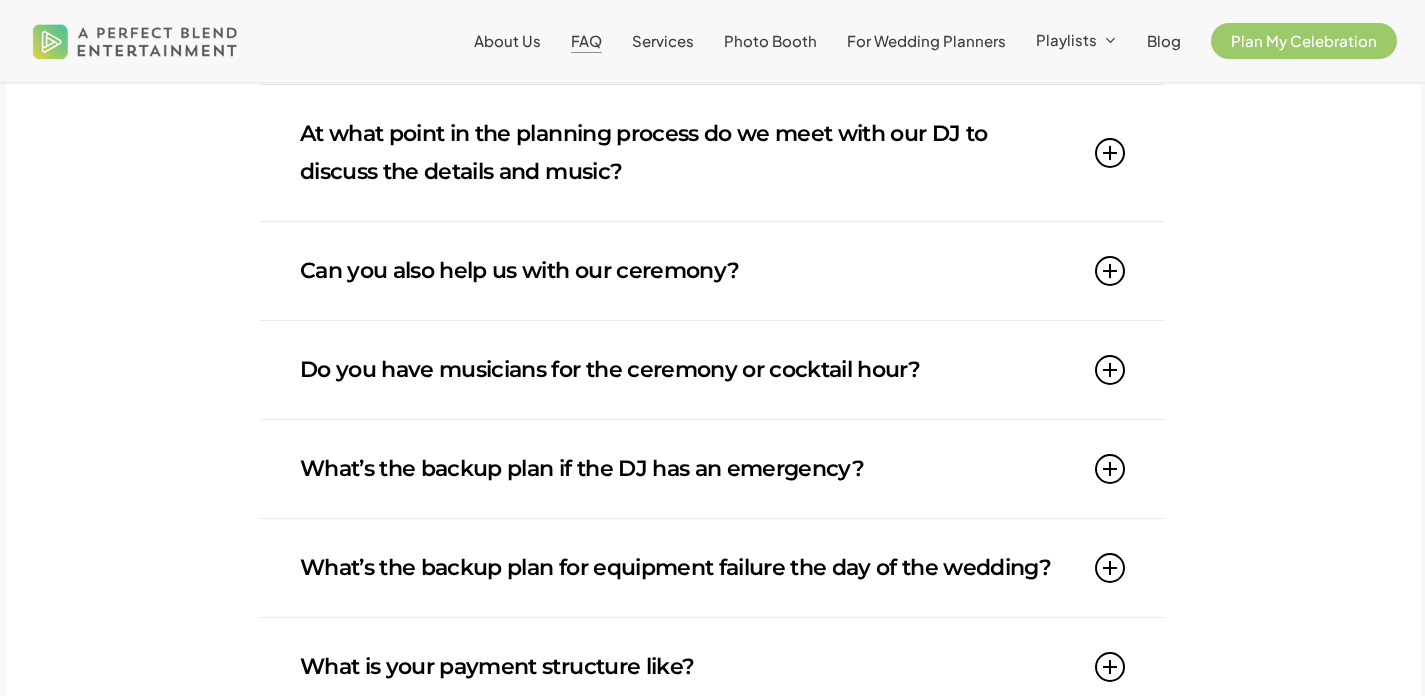 scroll, scrollTop: 1652, scrollLeft: 0, axis: vertical 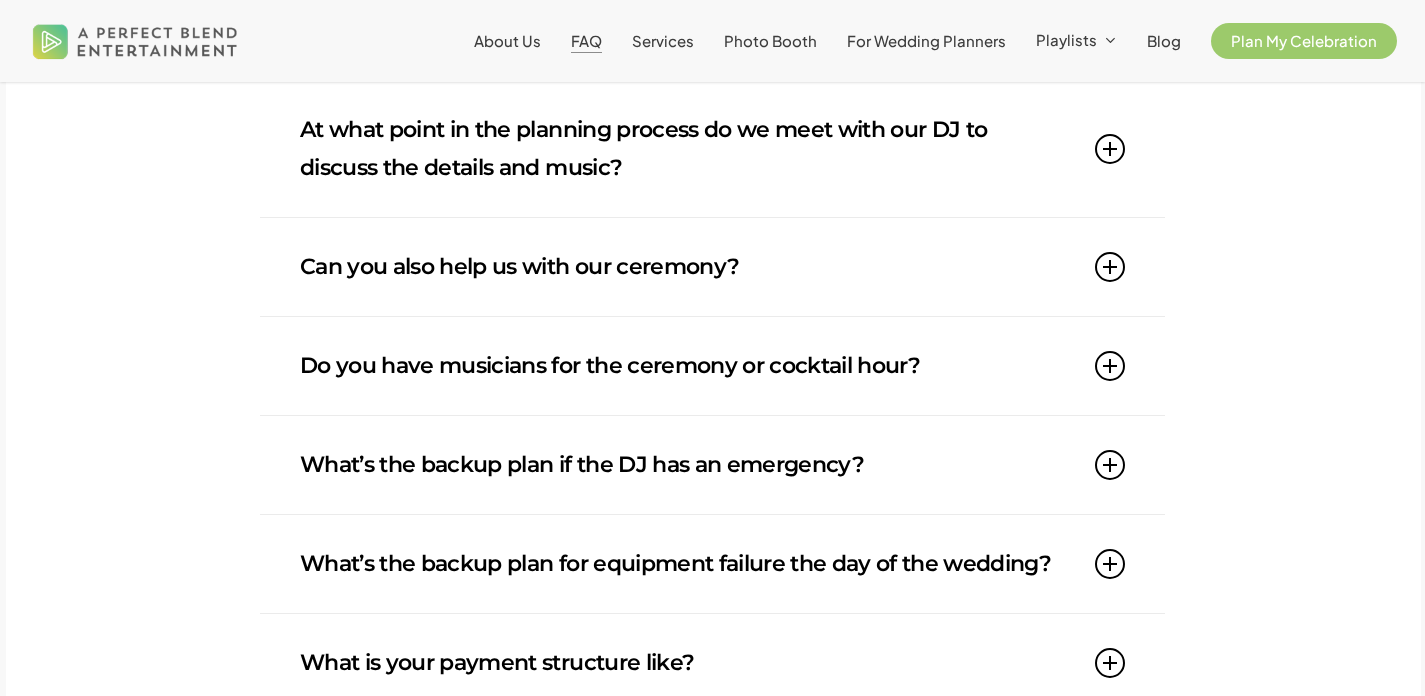 click at bounding box center [1110, 267] 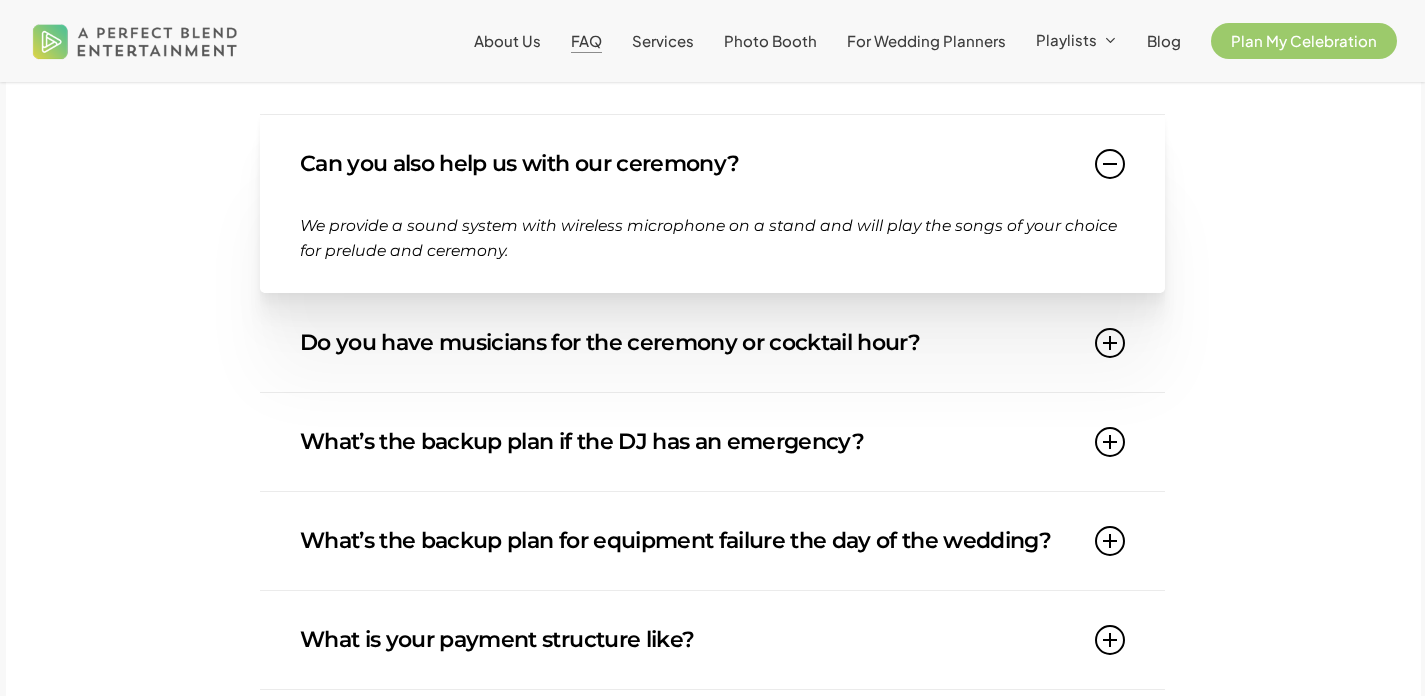 scroll, scrollTop: 1620, scrollLeft: 0, axis: vertical 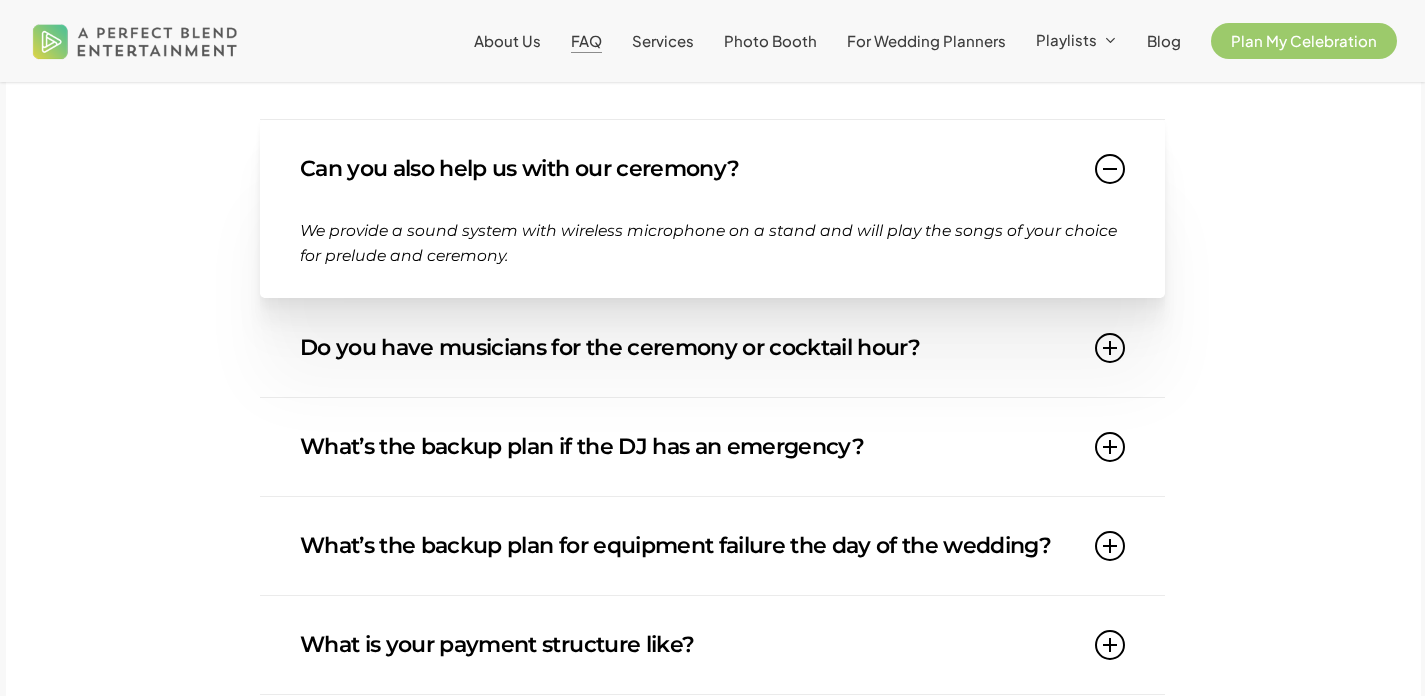 click at bounding box center (1110, 348) 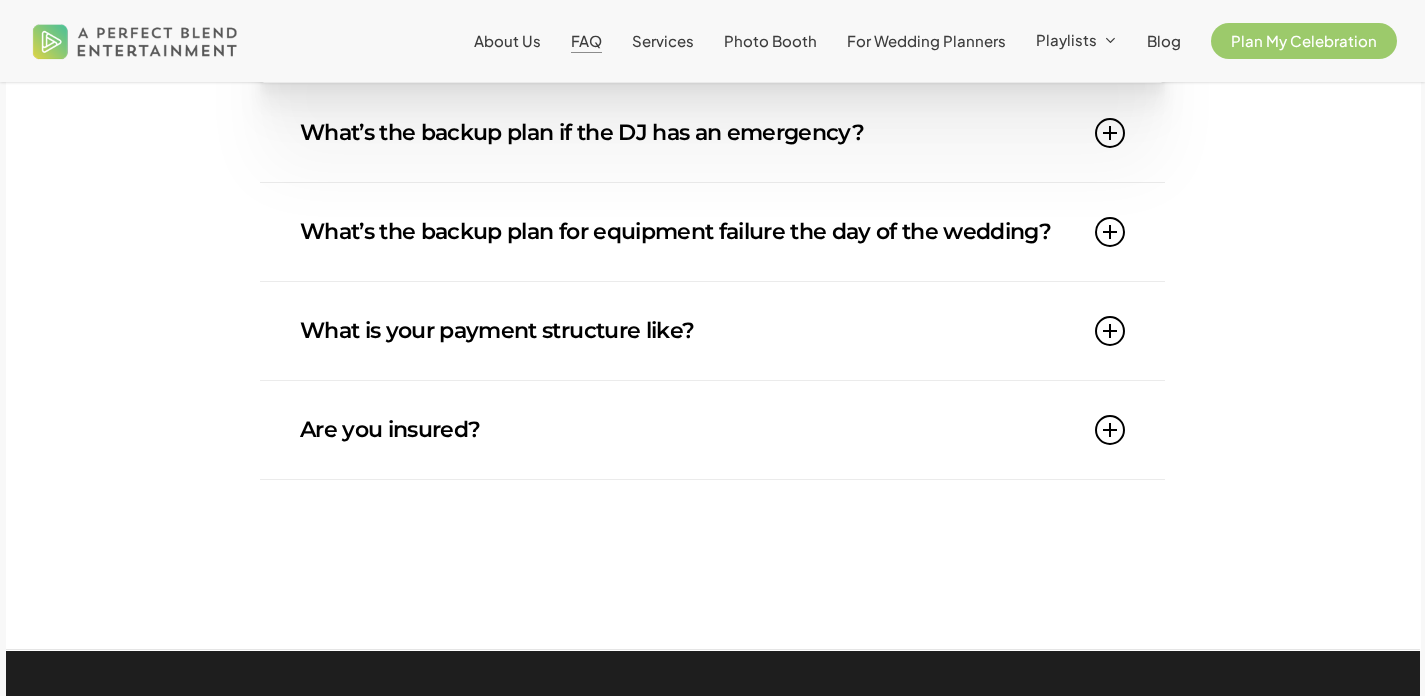 scroll, scrollTop: 1916, scrollLeft: 0, axis: vertical 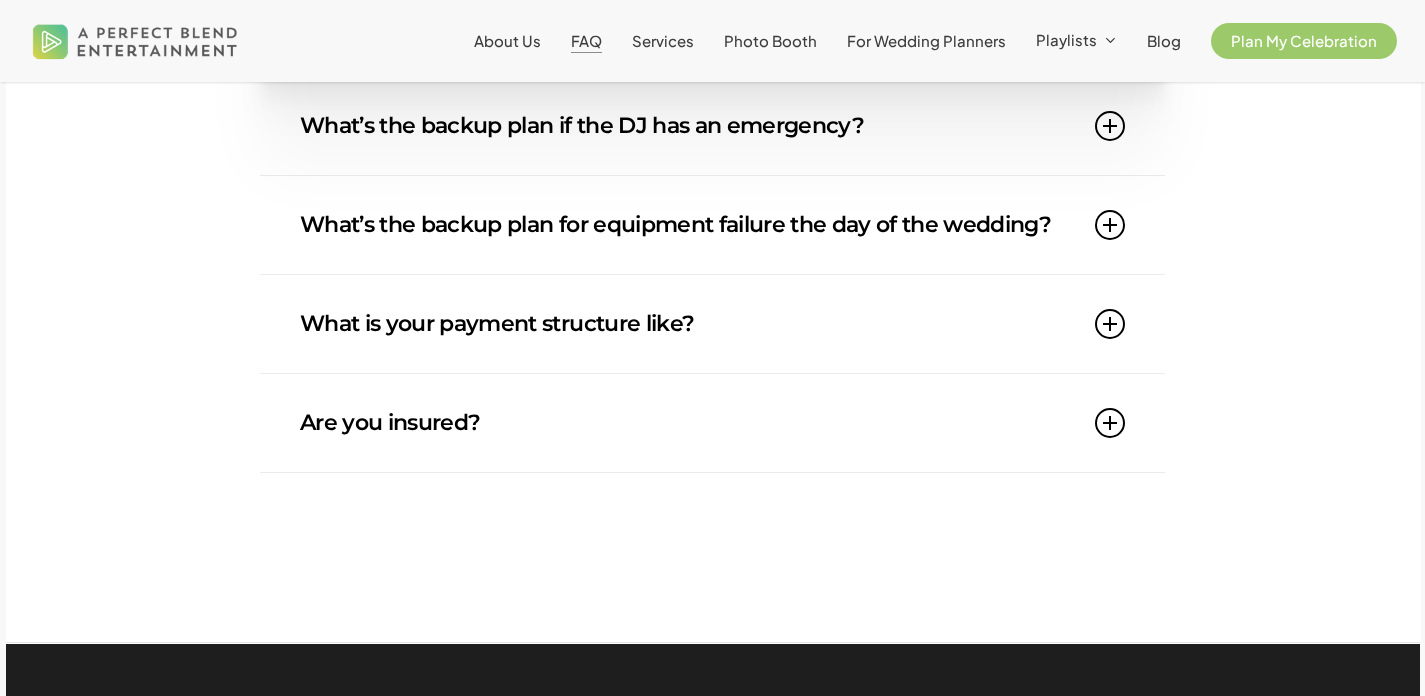click at bounding box center [1110, 423] 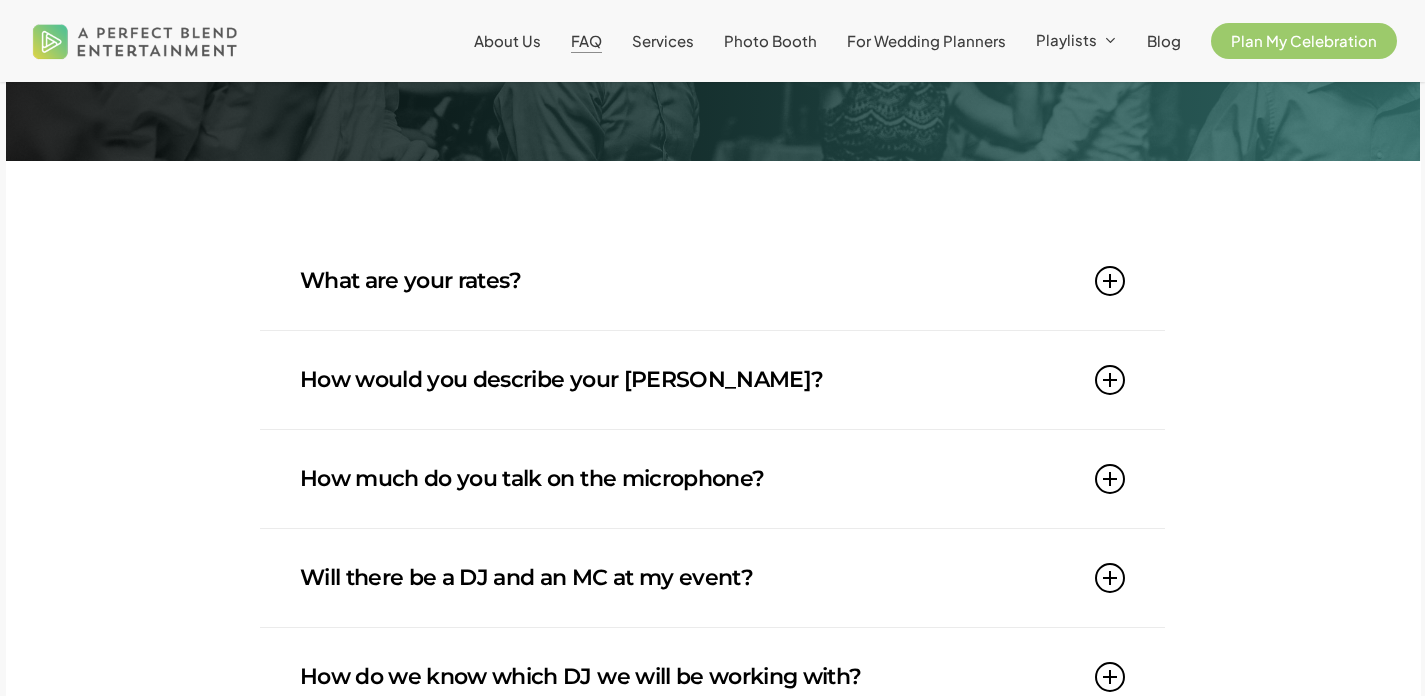 scroll, scrollTop: 0, scrollLeft: 0, axis: both 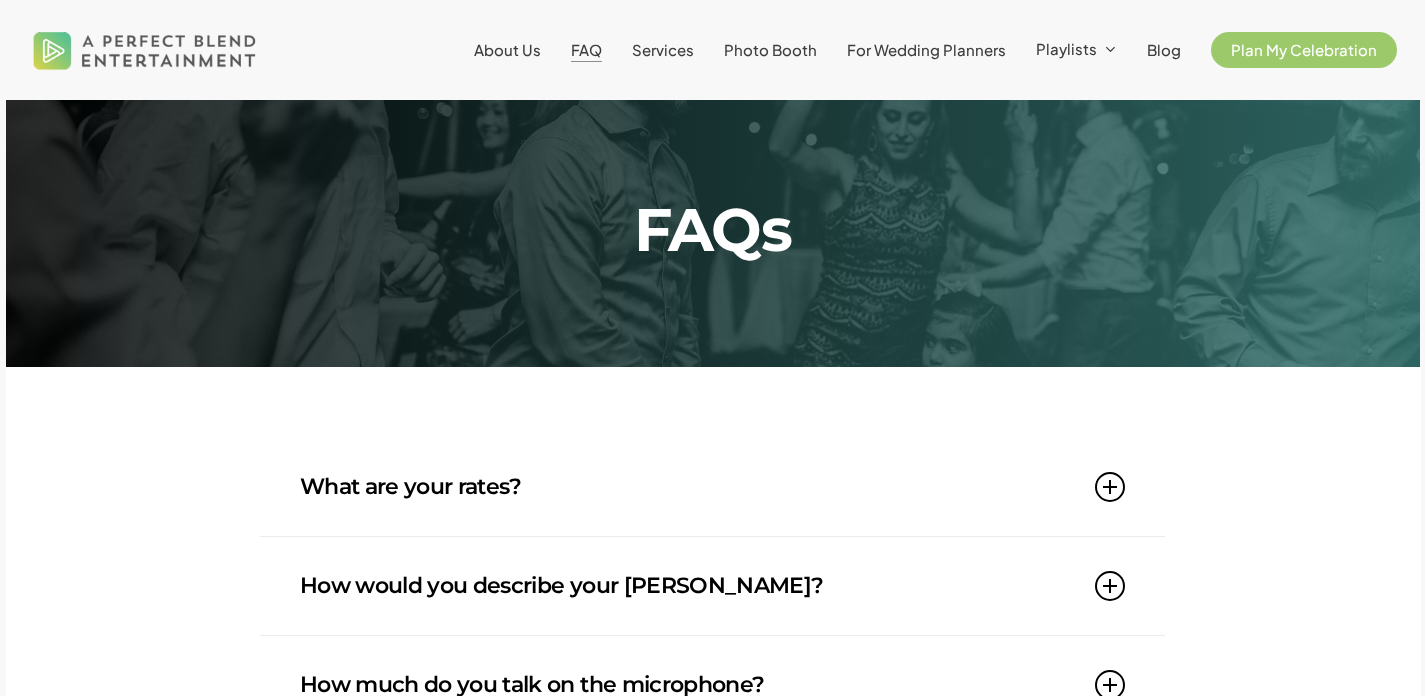 click on "What are your rates?" at bounding box center [712, 487] 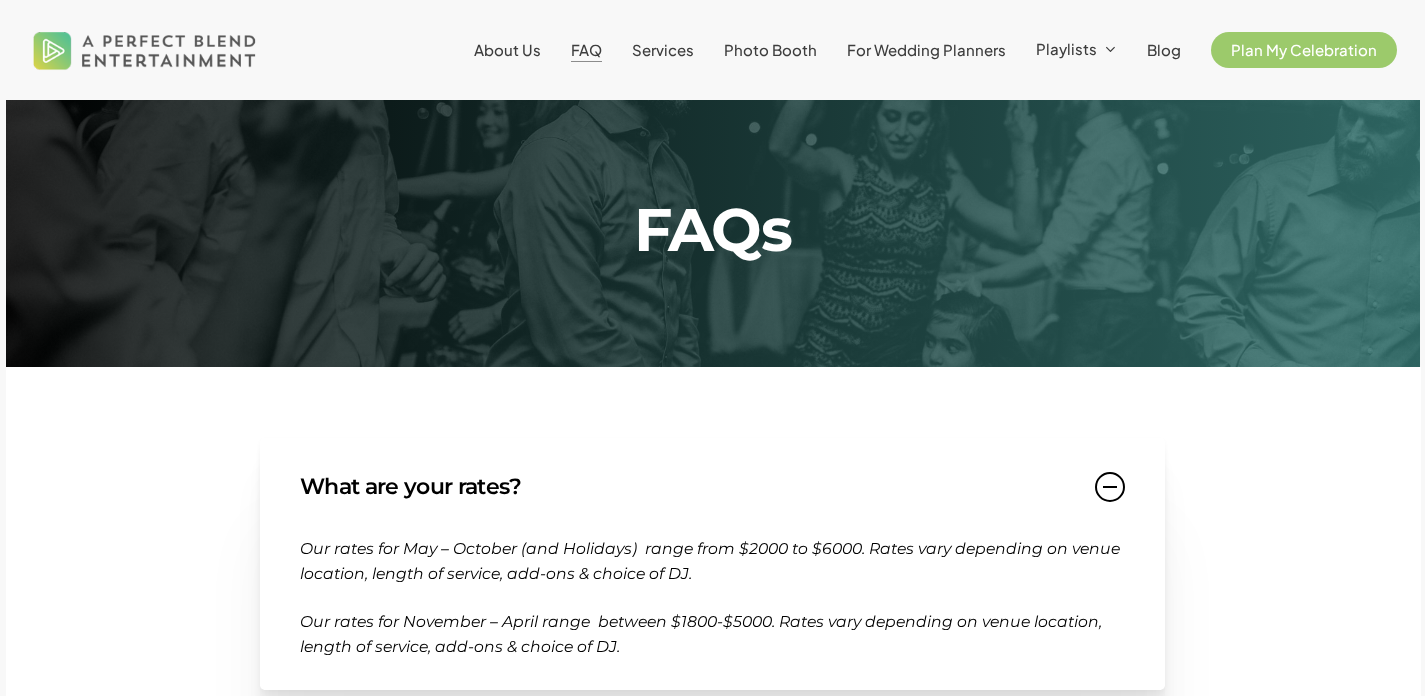 scroll, scrollTop: 0, scrollLeft: 0, axis: both 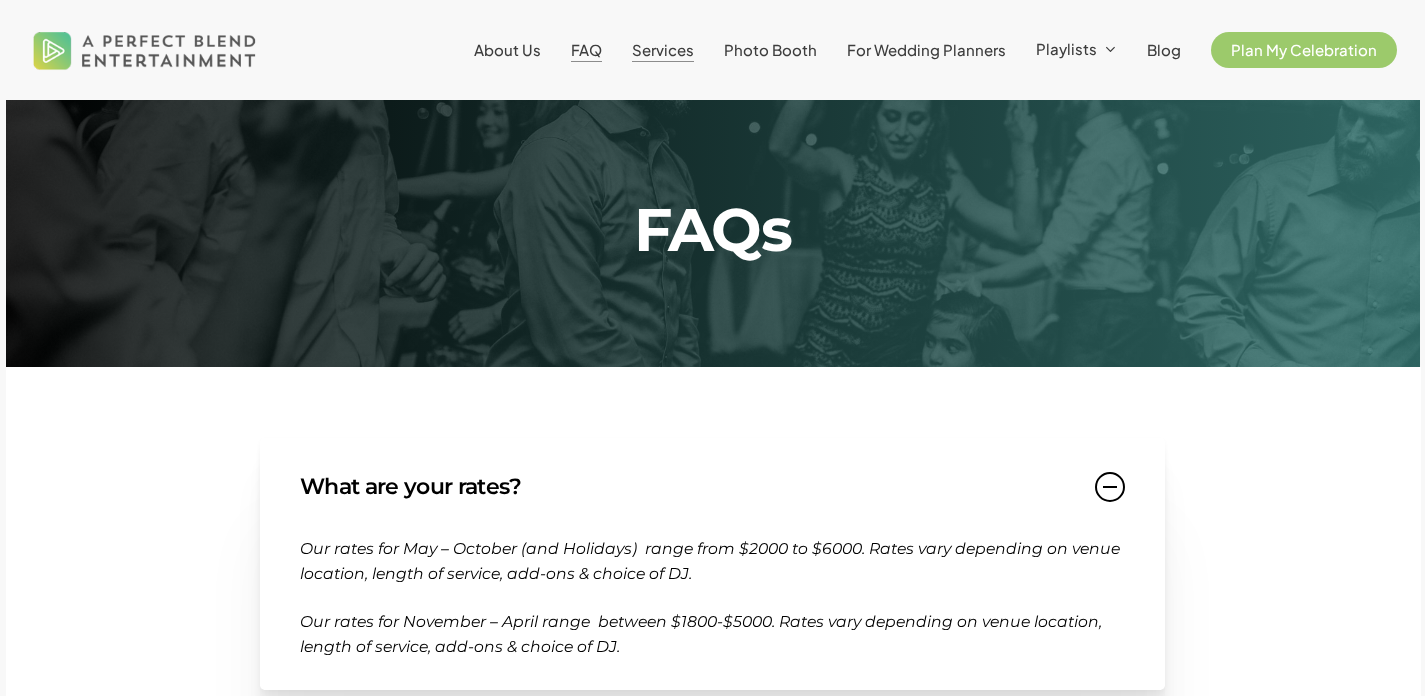 click on "Services" at bounding box center (663, 49) 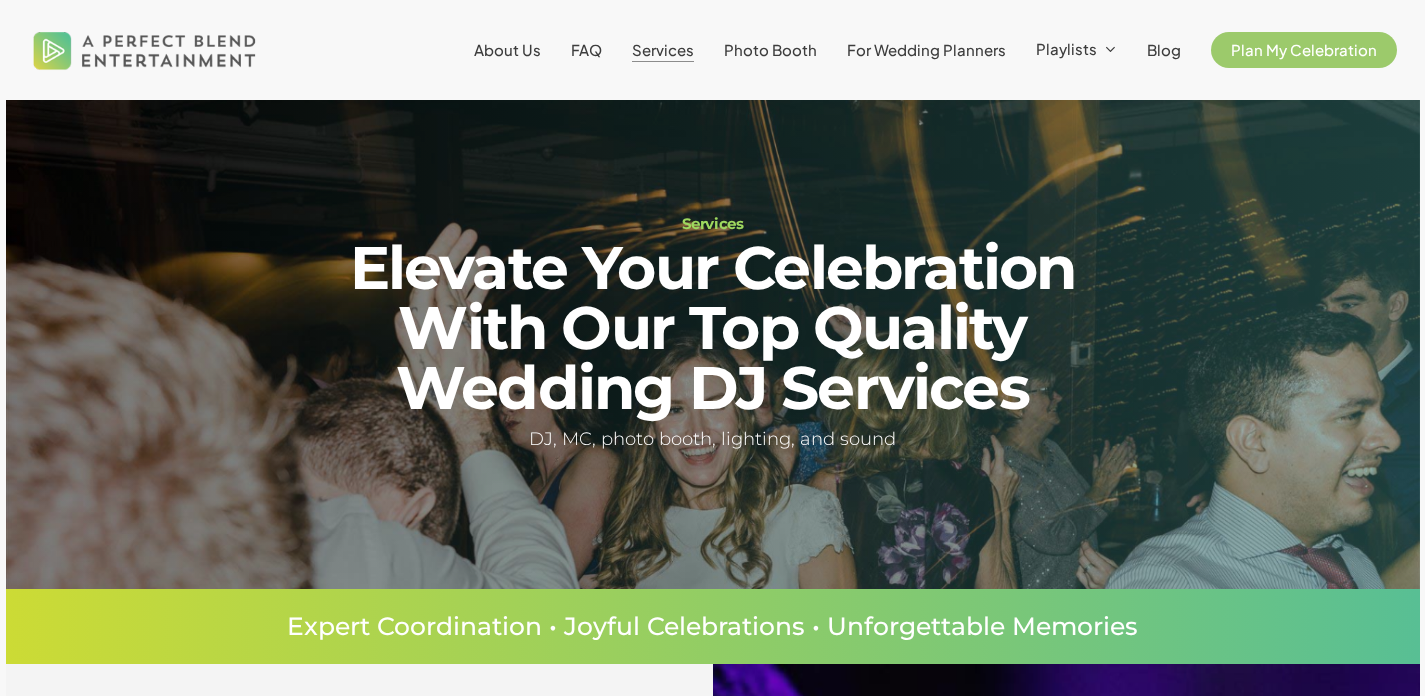 scroll, scrollTop: 0, scrollLeft: 0, axis: both 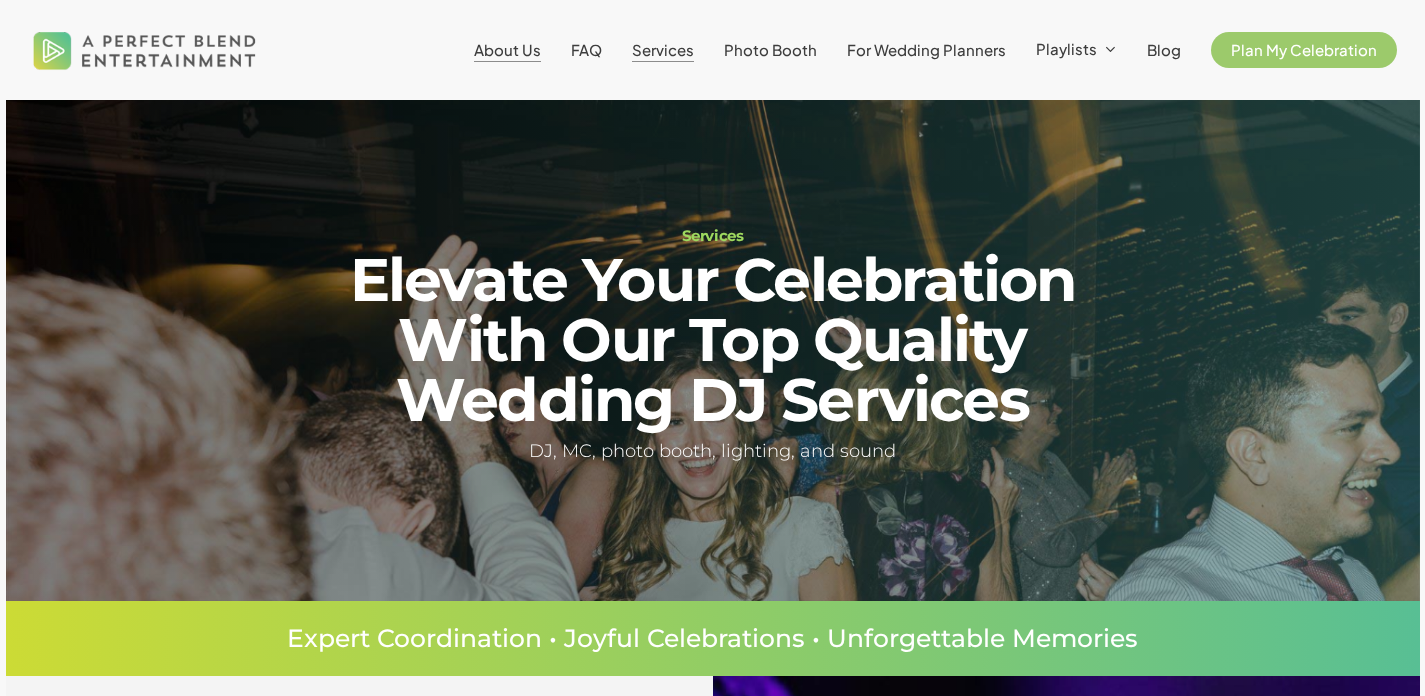 click on "About Us" at bounding box center (507, 49) 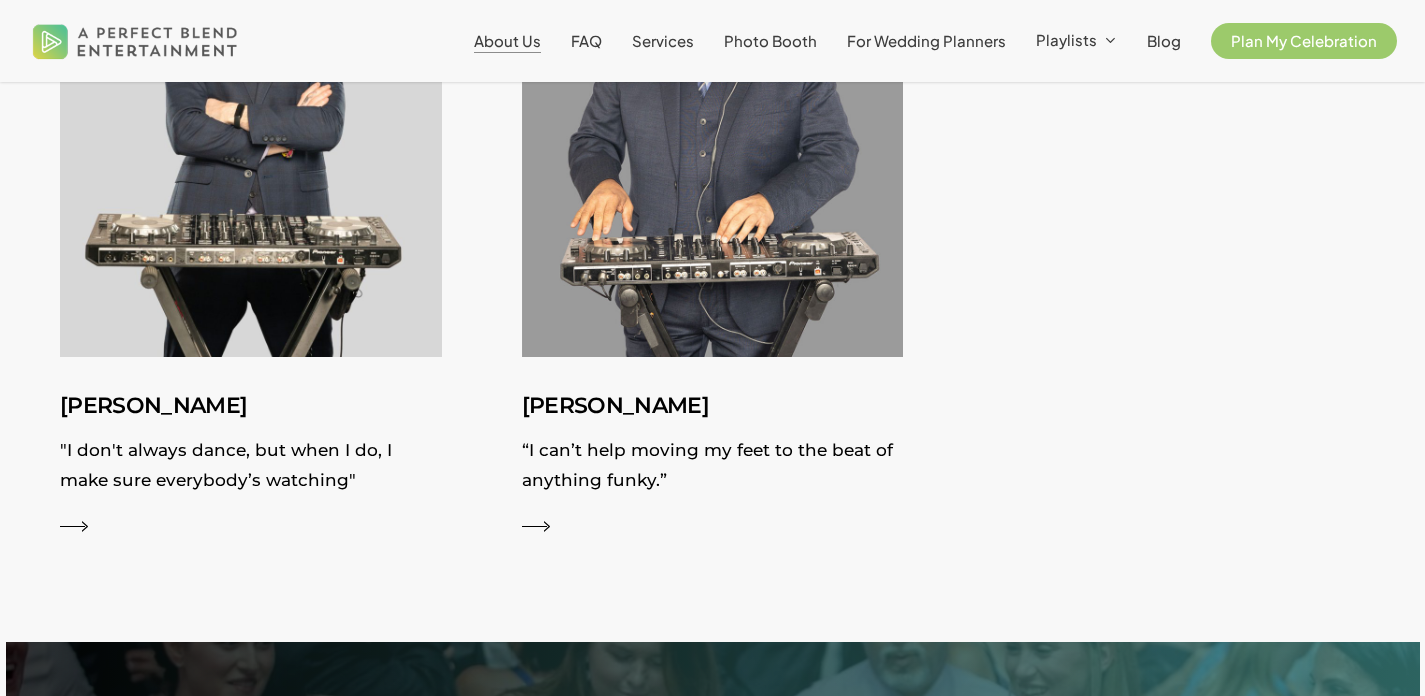 scroll, scrollTop: 4493, scrollLeft: 0, axis: vertical 